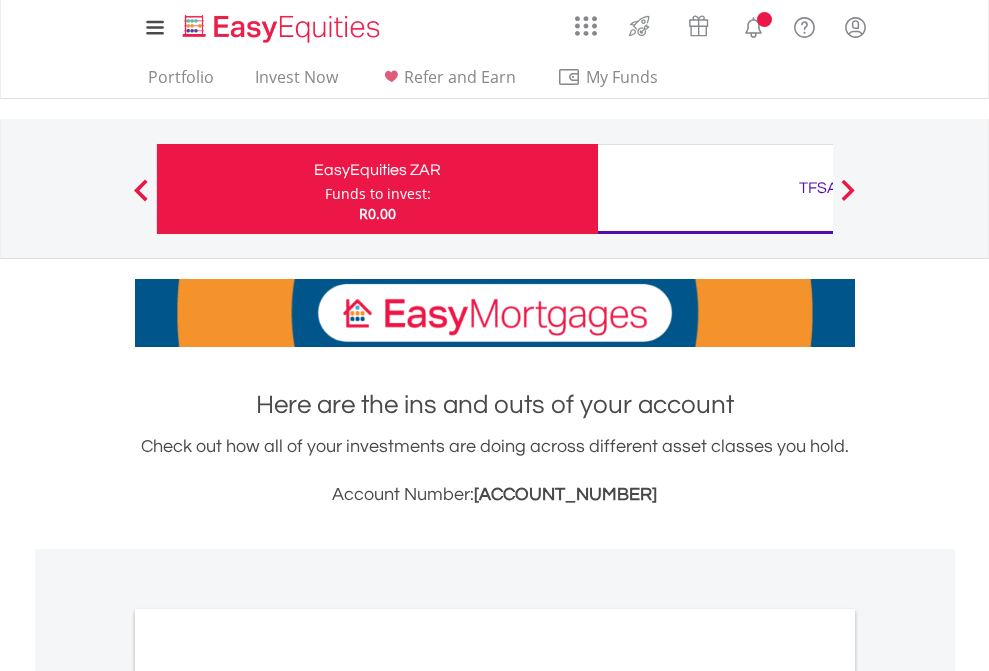 scroll, scrollTop: 0, scrollLeft: 0, axis: both 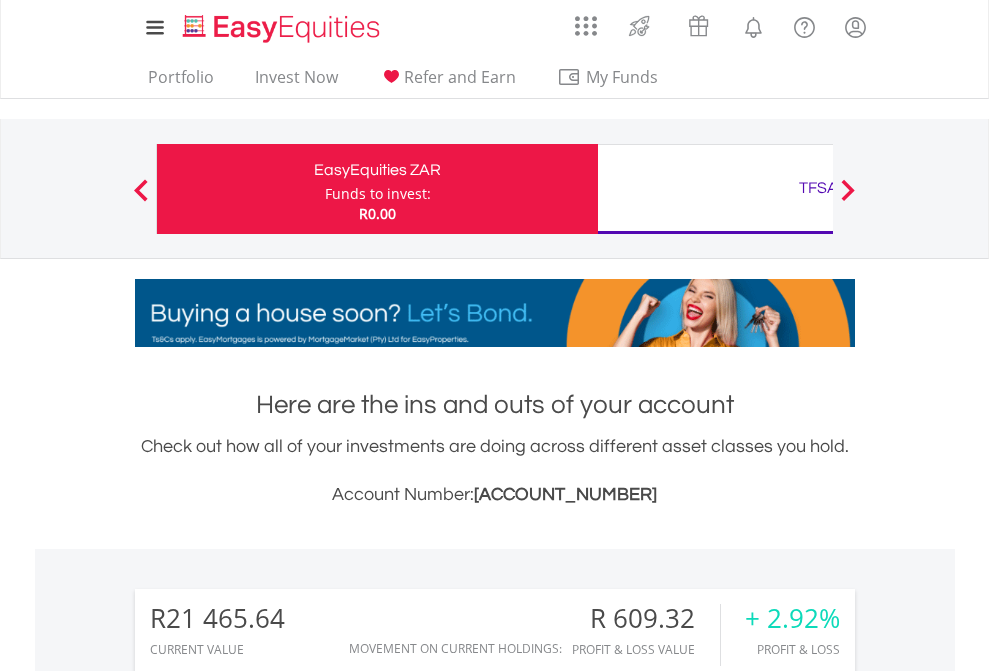 click on "Funds to invest:" at bounding box center [378, 194] 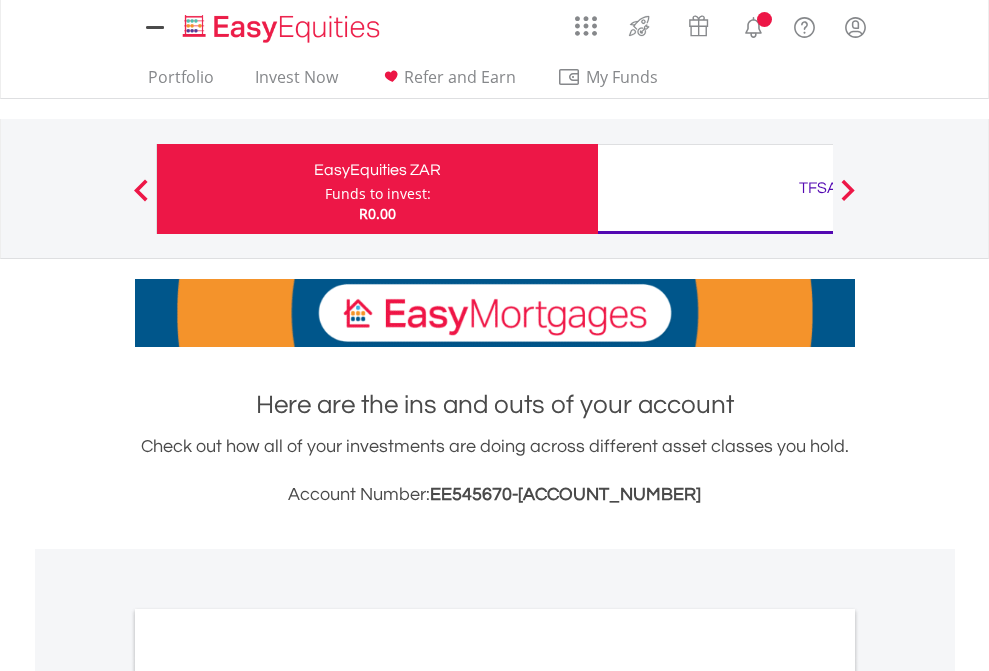 scroll, scrollTop: 0, scrollLeft: 0, axis: both 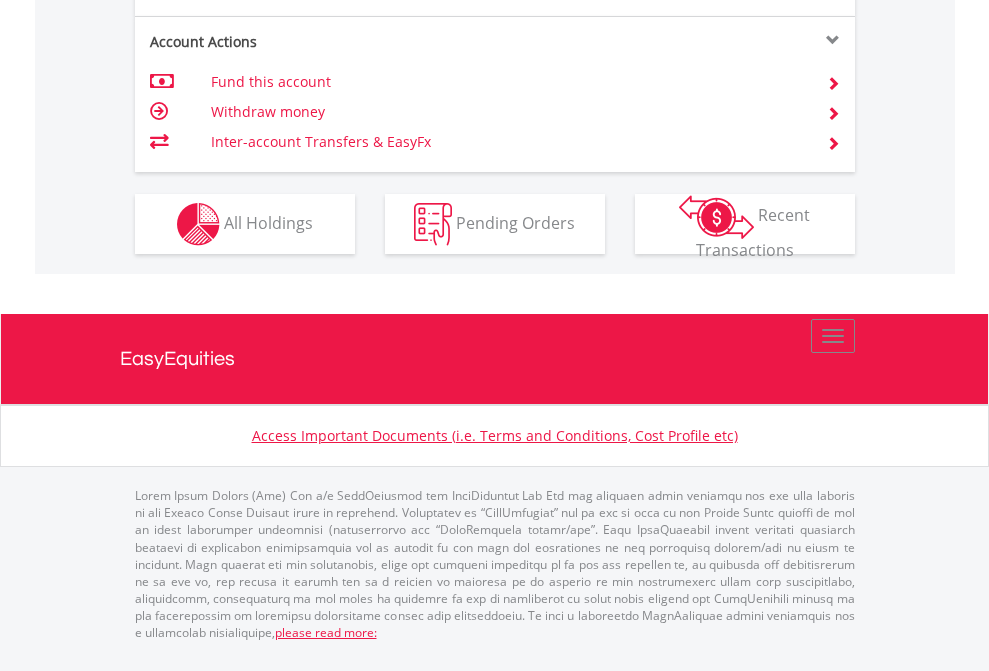 click on "Investment types" at bounding box center [706, -337] 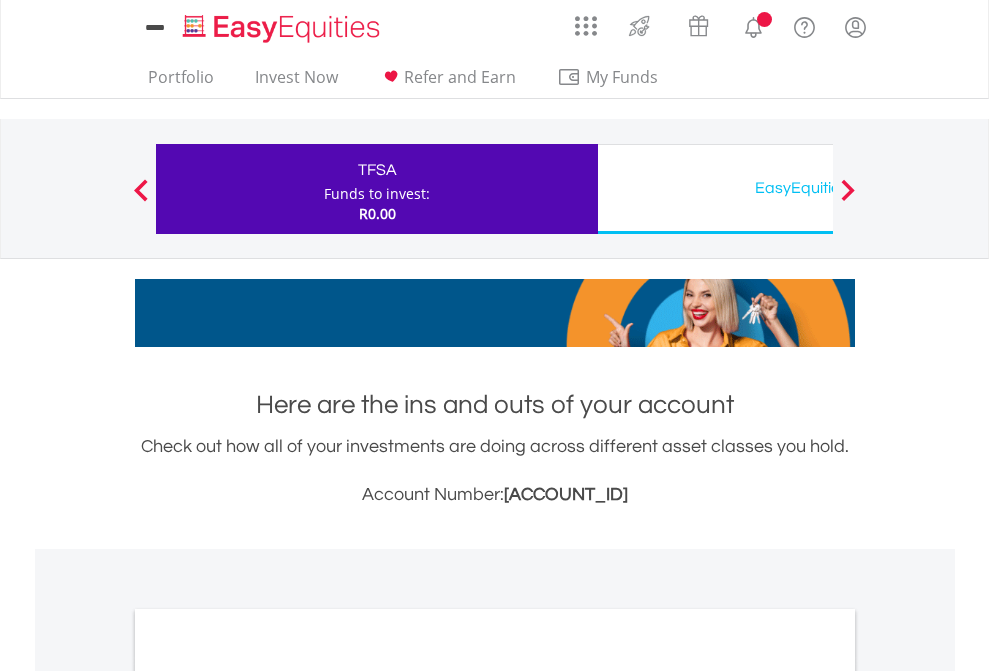 scroll, scrollTop: 0, scrollLeft: 0, axis: both 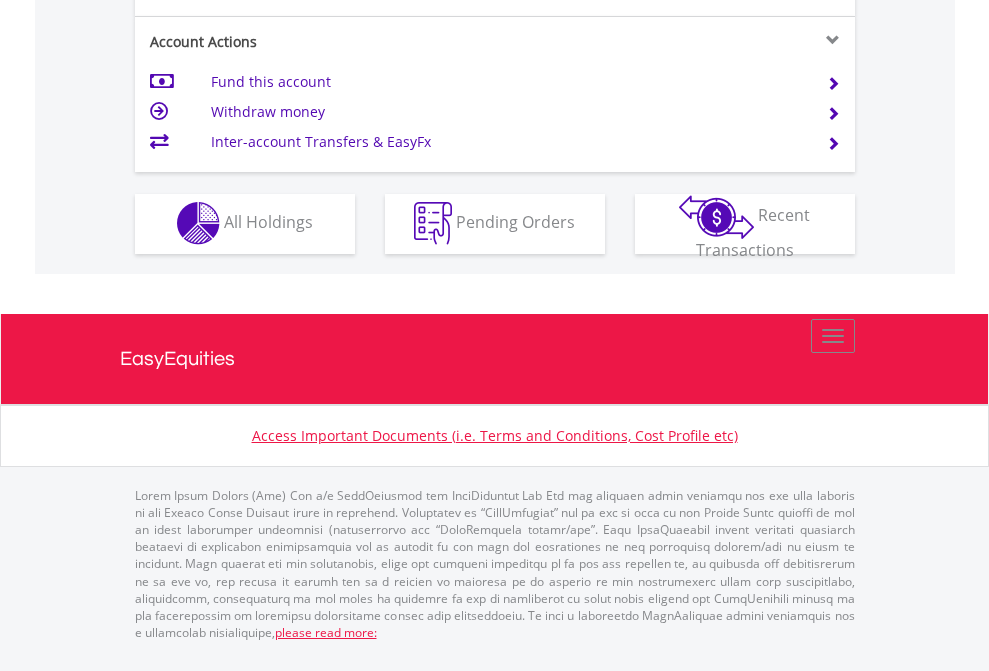 click on "Investment types" at bounding box center [706, -353] 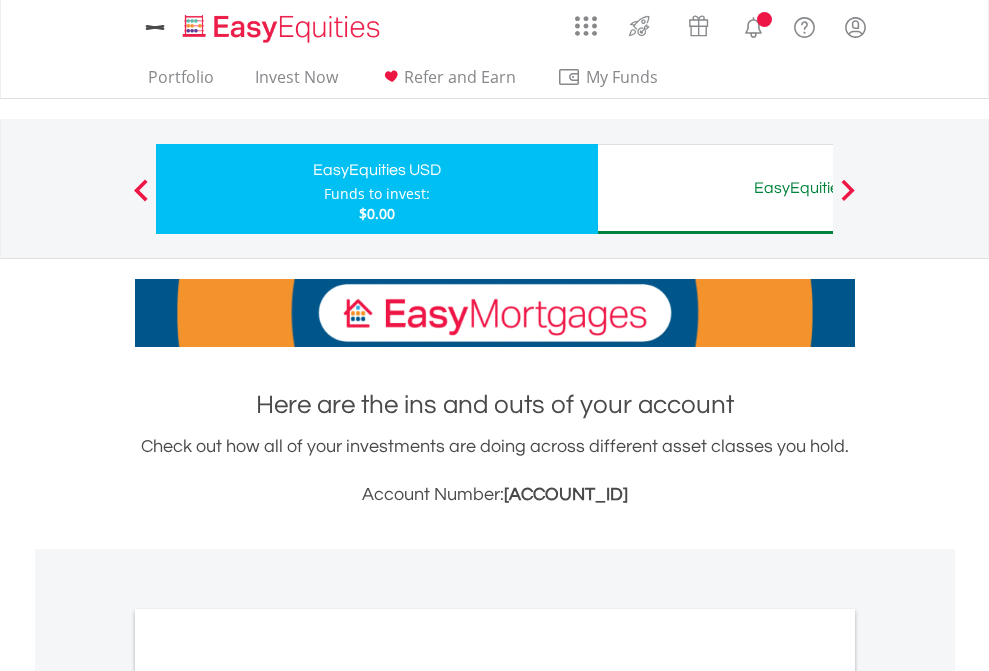 scroll, scrollTop: 0, scrollLeft: 0, axis: both 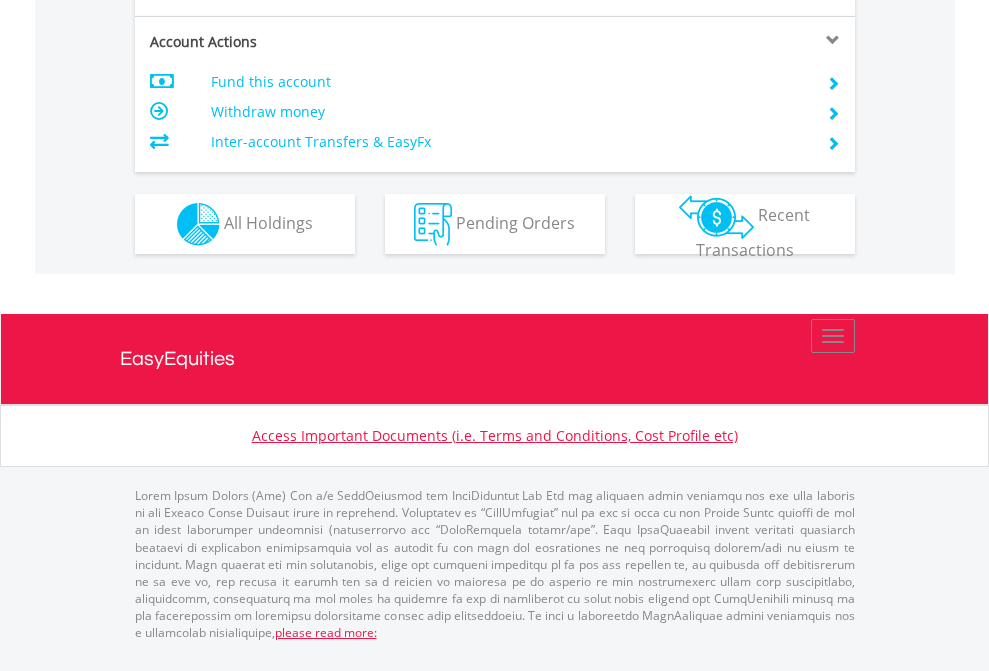 click on "Investment types" at bounding box center [706, -337] 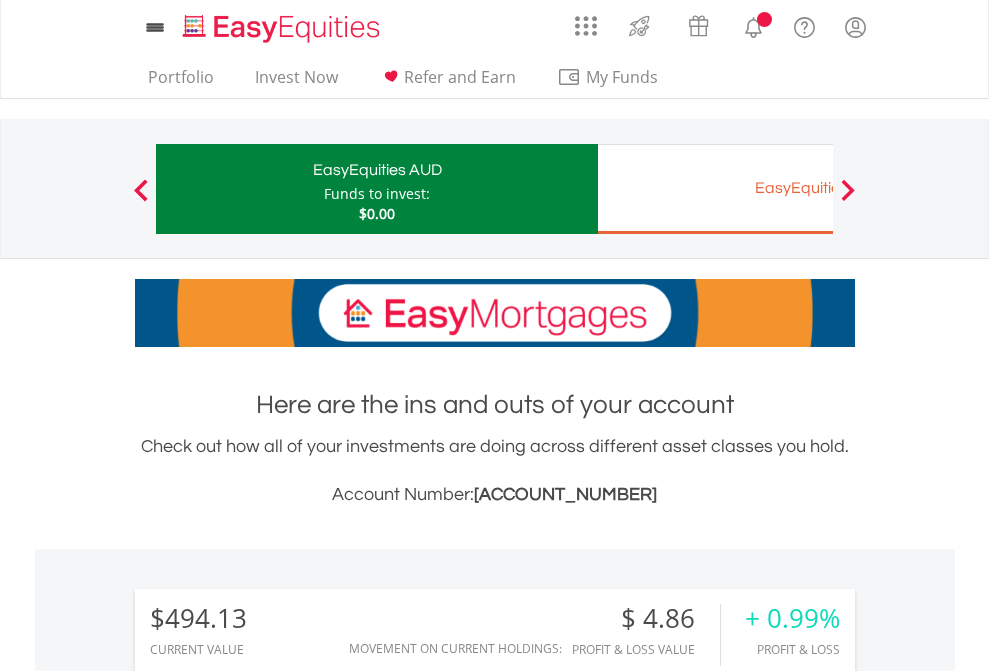 scroll, scrollTop: 0, scrollLeft: 0, axis: both 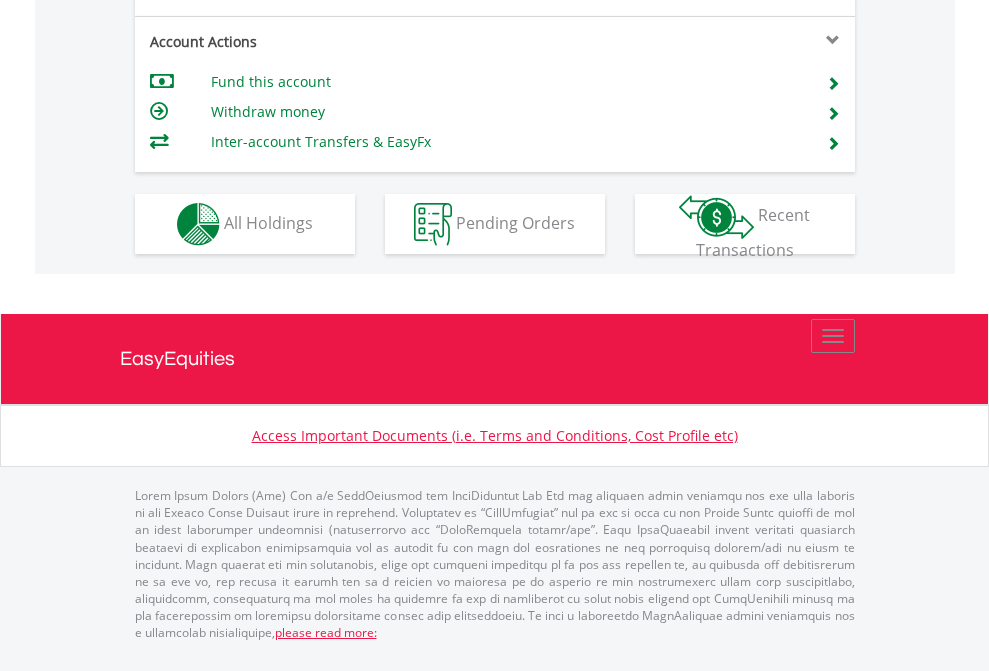 click on "Investment types" at bounding box center (706, -337) 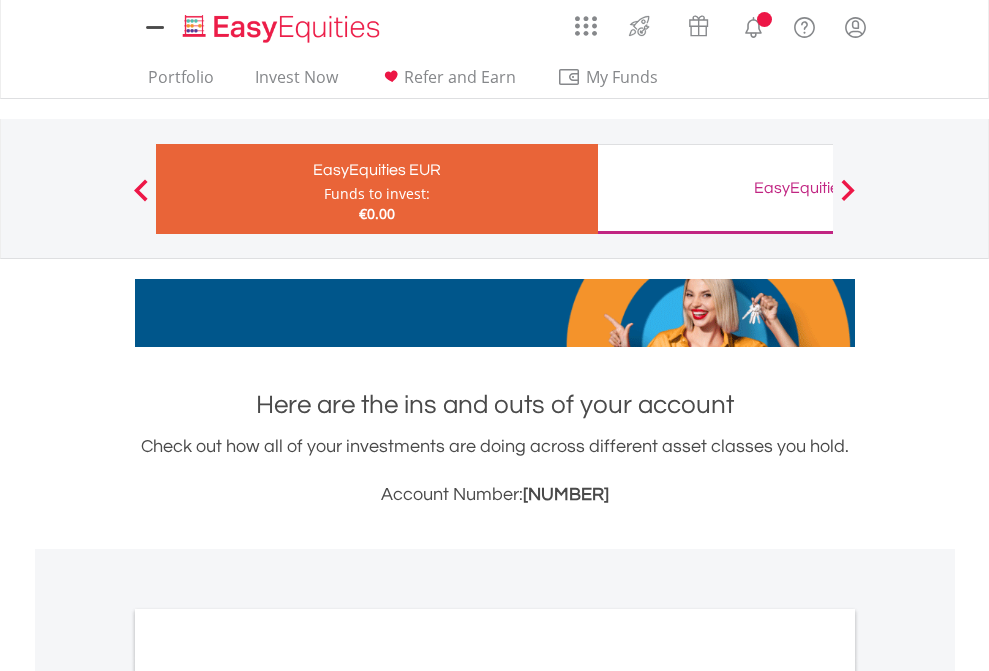 scroll, scrollTop: 0, scrollLeft: 0, axis: both 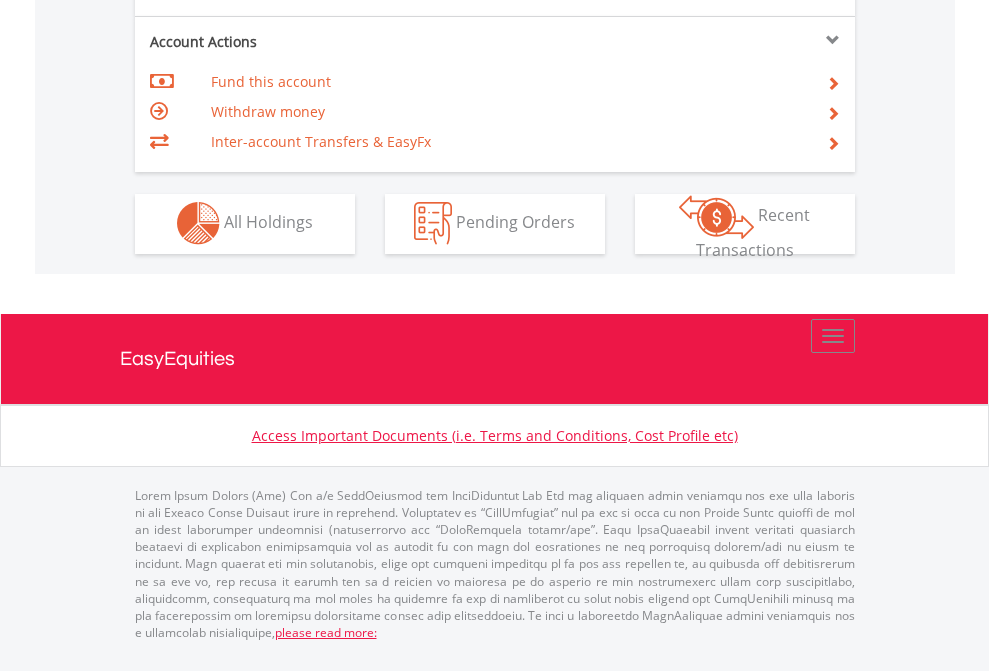click on "Investment types" at bounding box center [706, -353] 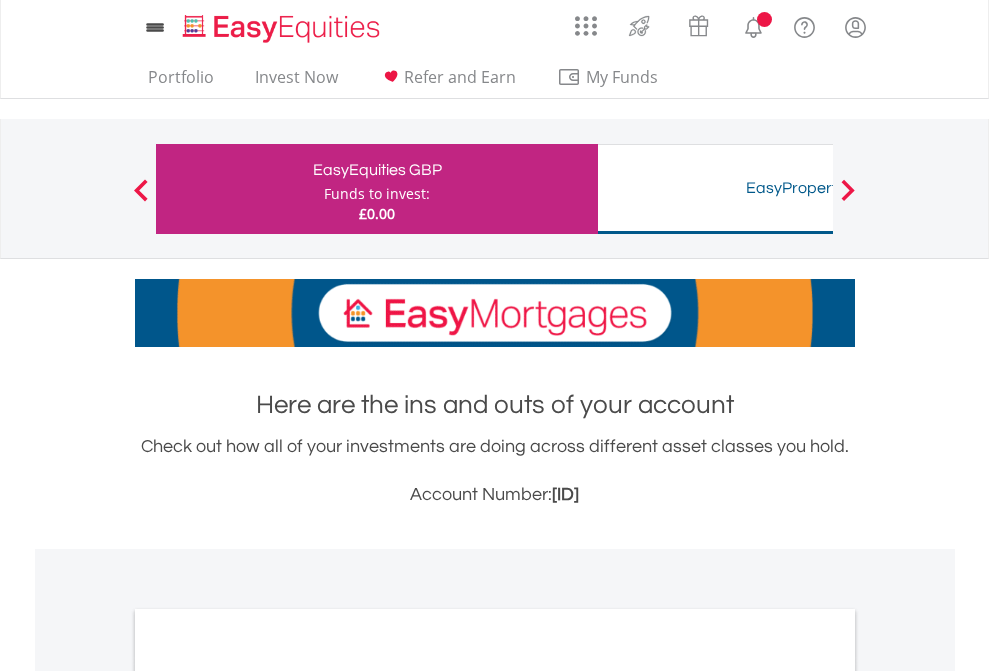 scroll, scrollTop: 0, scrollLeft: 0, axis: both 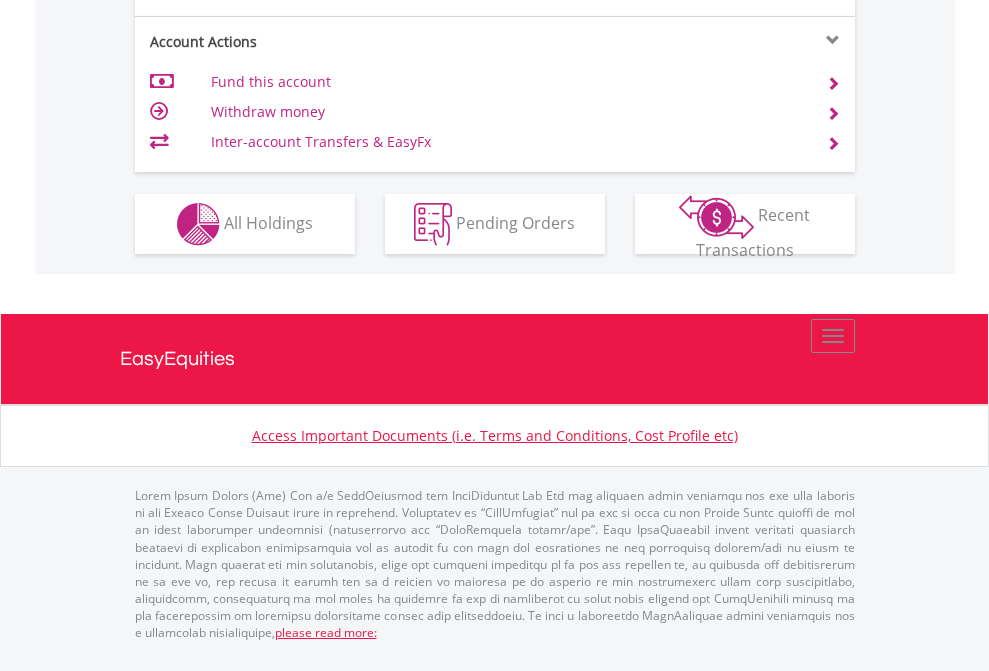click on "Investment types" at bounding box center [706, -337] 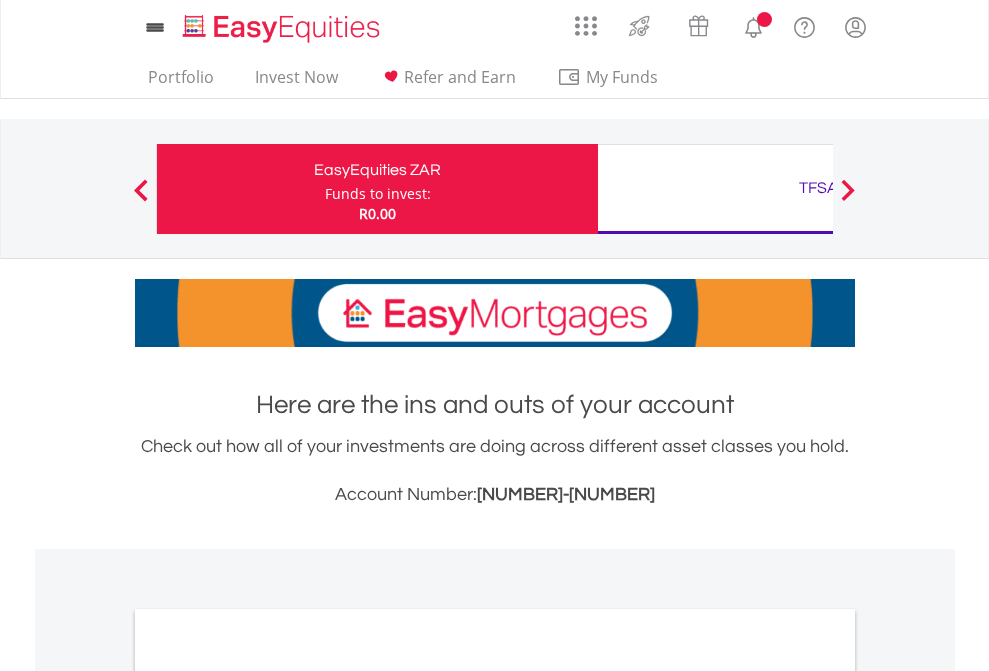 scroll, scrollTop: 1202, scrollLeft: 0, axis: vertical 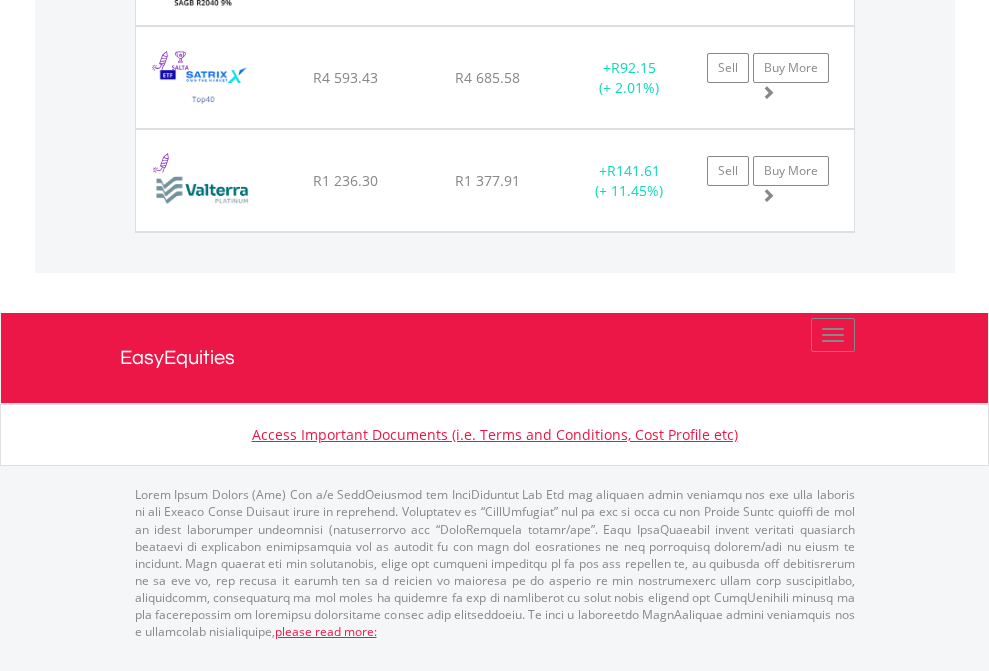 click on "TFSA" at bounding box center (818, -1831) 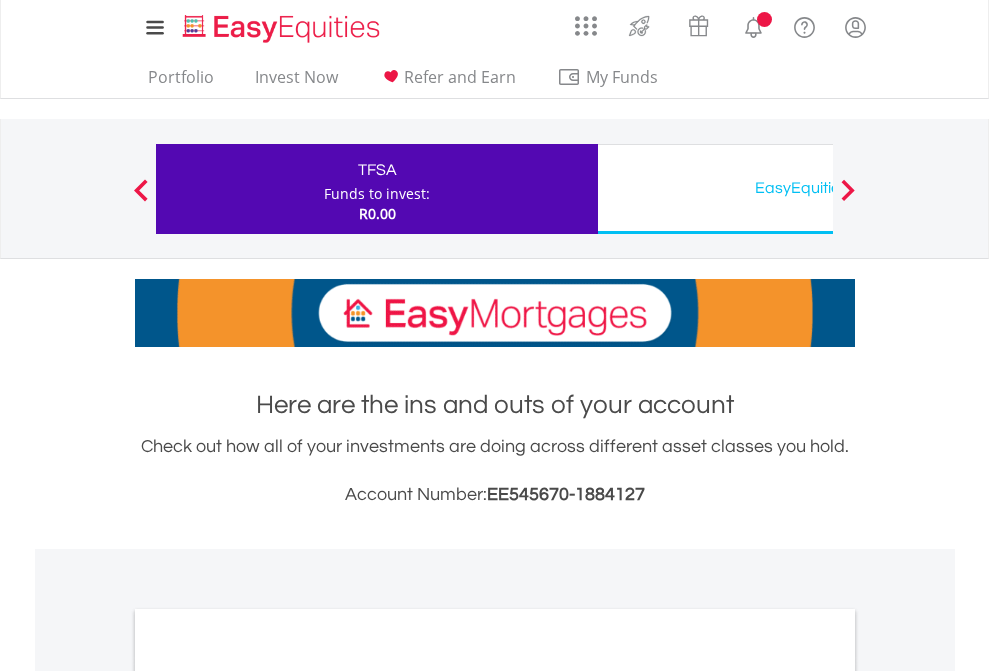 scroll, scrollTop: 0, scrollLeft: 0, axis: both 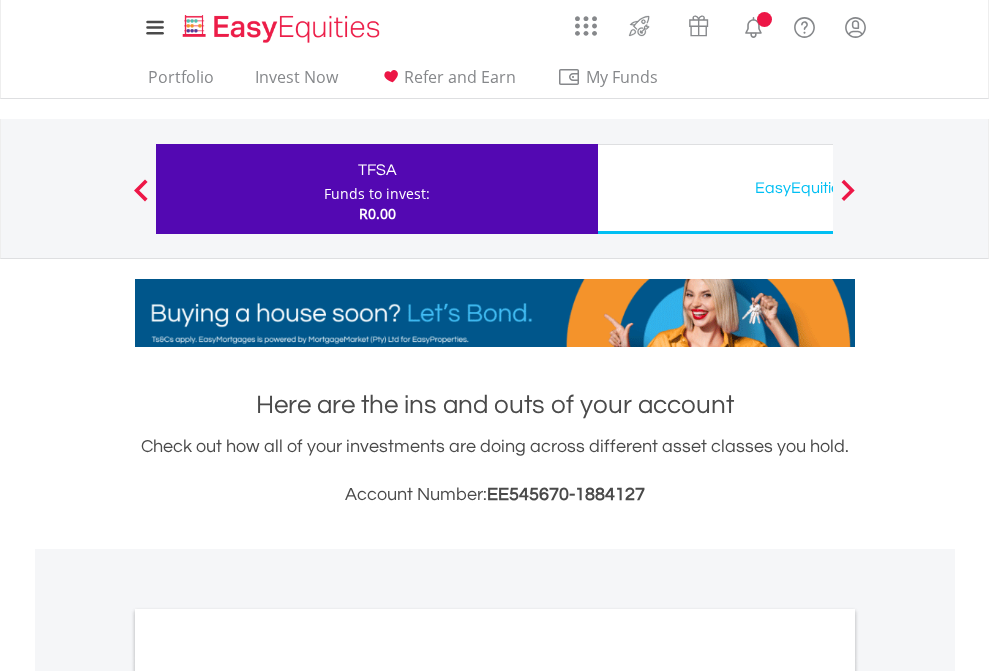 click on "All Holdings" at bounding box center [268, 1096] 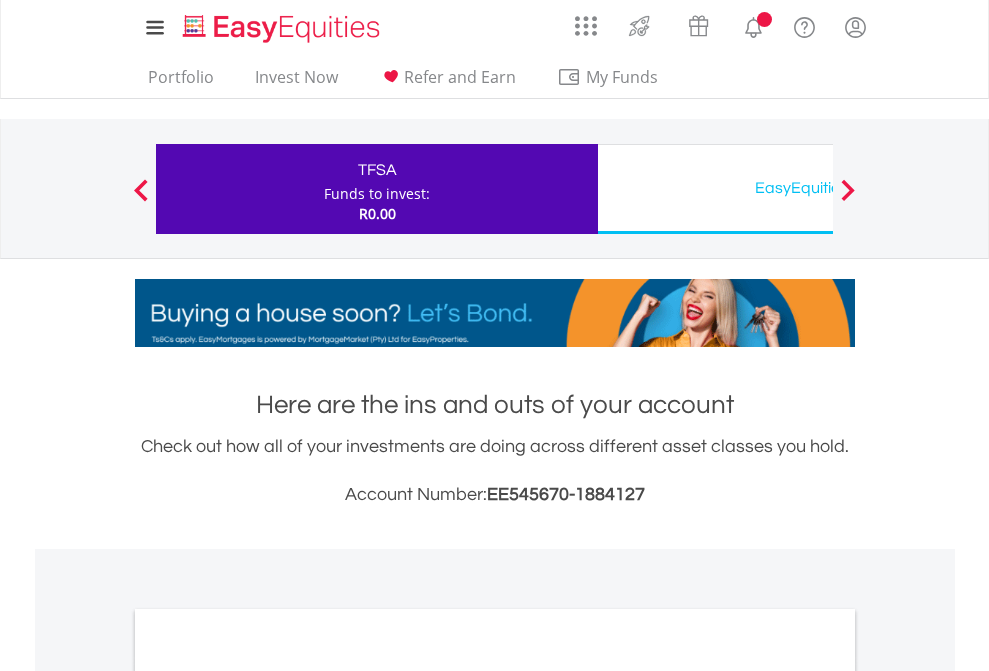 scroll, scrollTop: 1202, scrollLeft: 0, axis: vertical 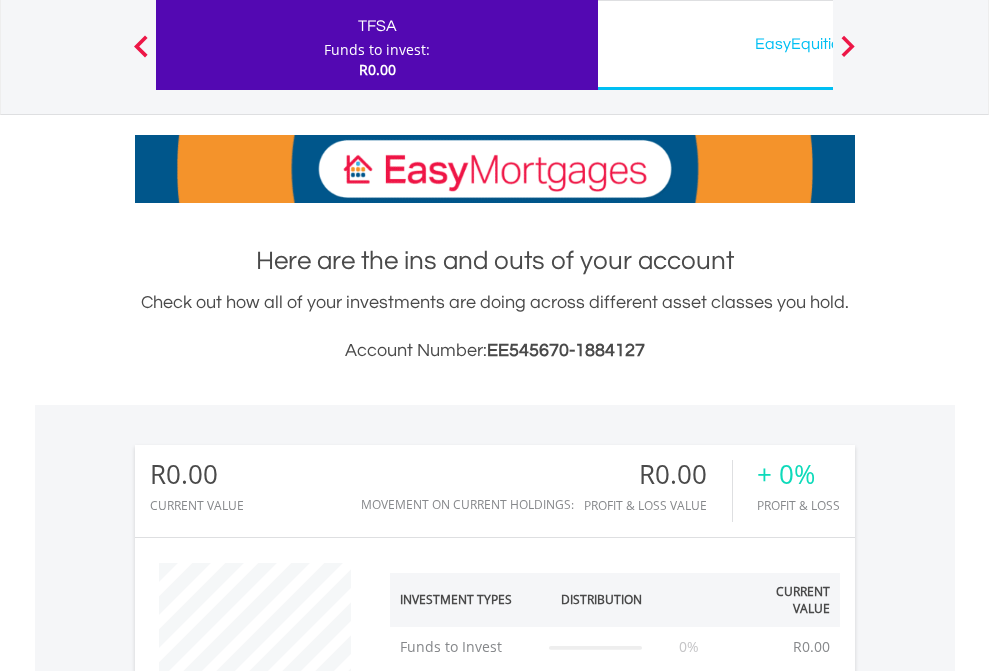 click on "EasyEquities USD" at bounding box center (818, 44) 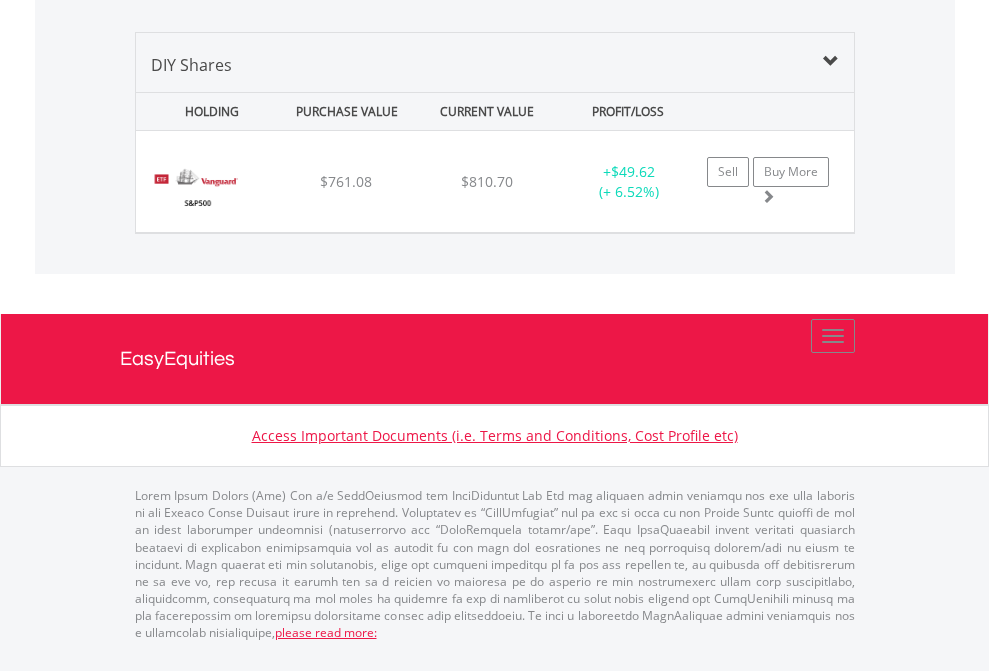 scroll, scrollTop: 1933, scrollLeft: 0, axis: vertical 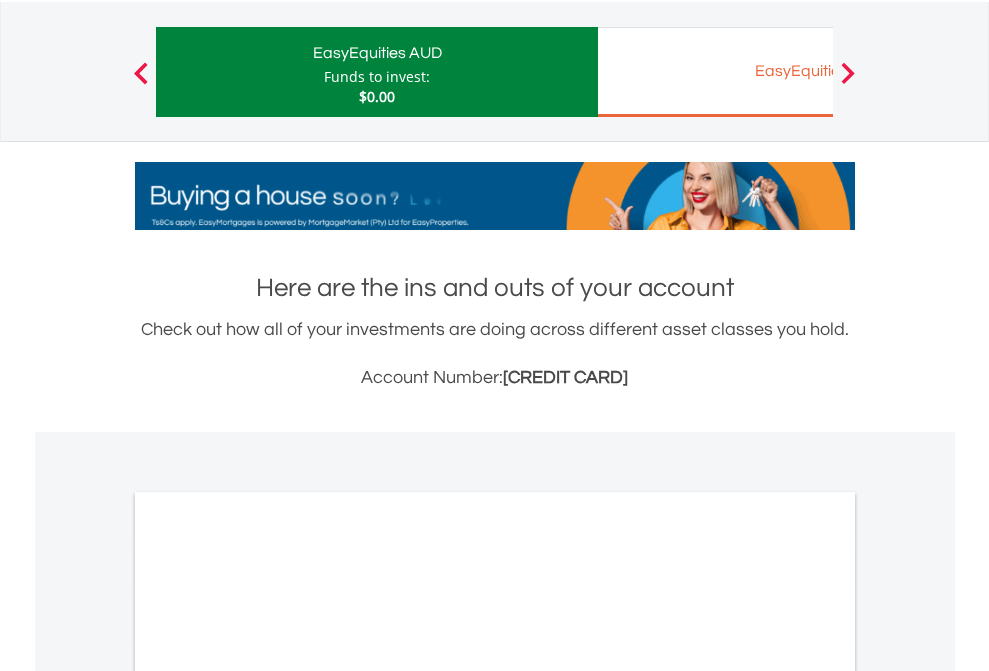 click on "All Holdings" at bounding box center [268, 979] 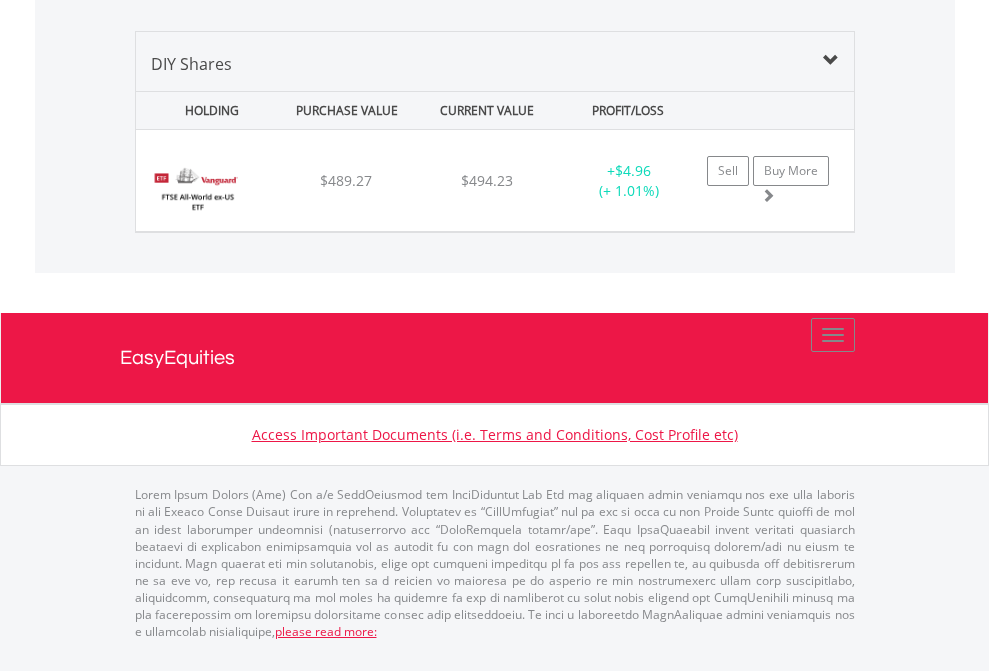 scroll, scrollTop: 2225, scrollLeft: 0, axis: vertical 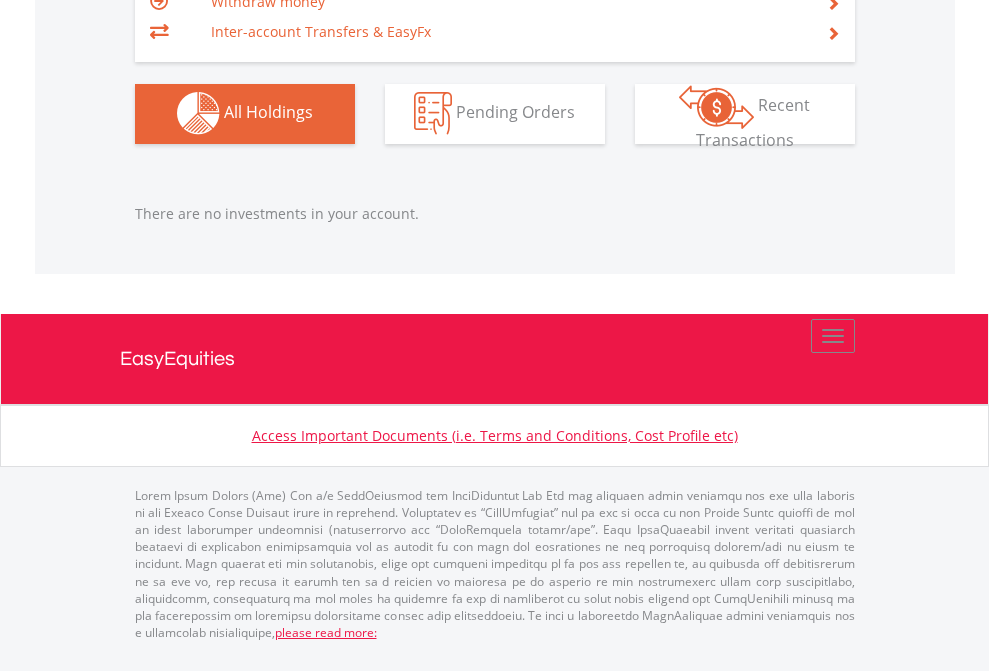 click on "EasyEquities GBP" at bounding box center (818, -1142) 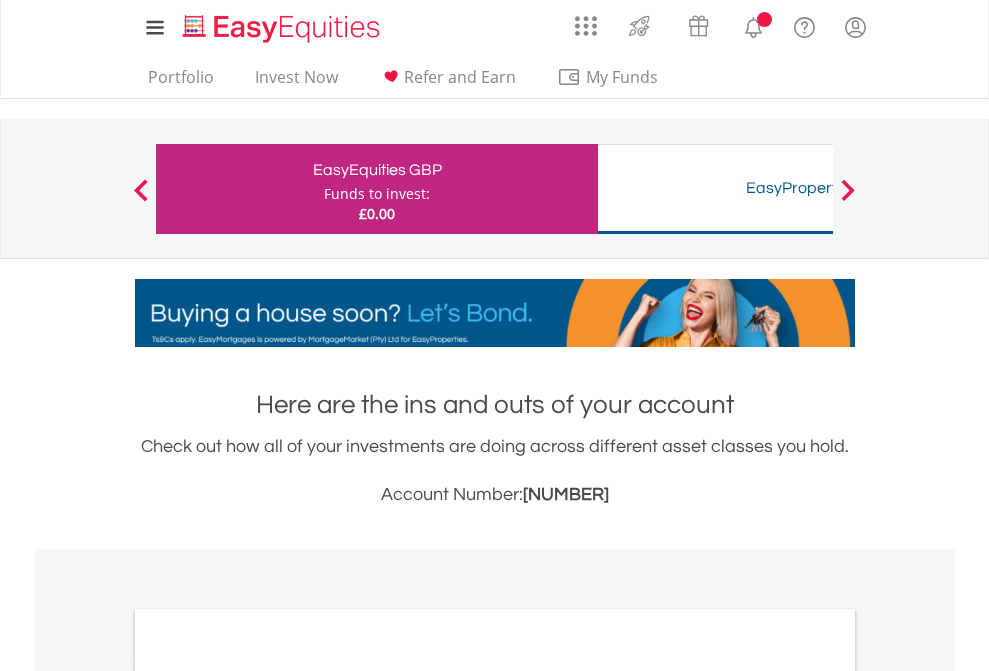 scroll, scrollTop: 0, scrollLeft: 0, axis: both 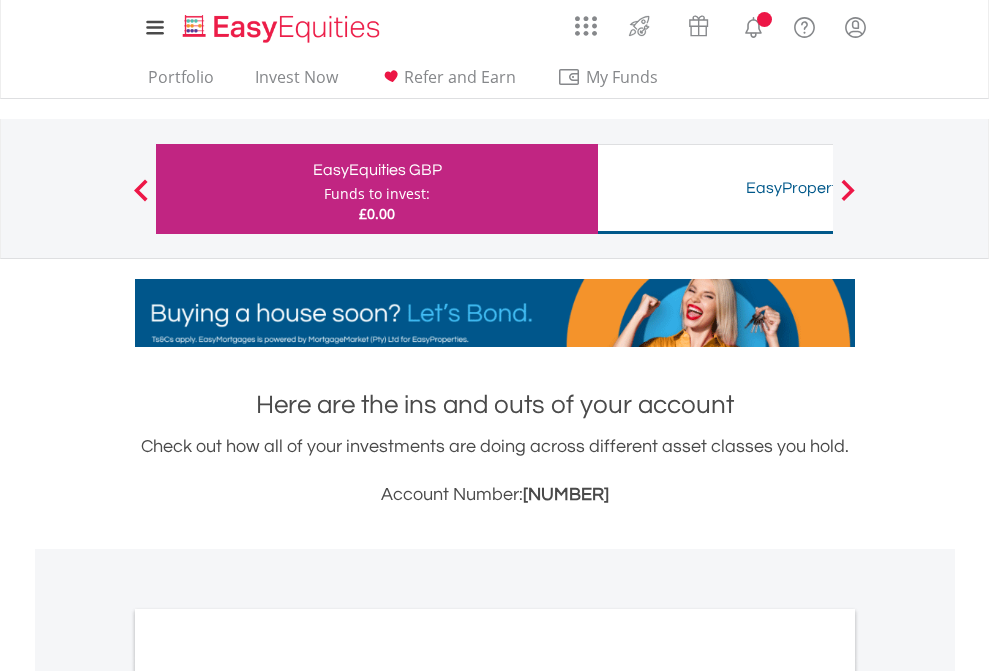 click on "All Holdings" at bounding box center [268, 1096] 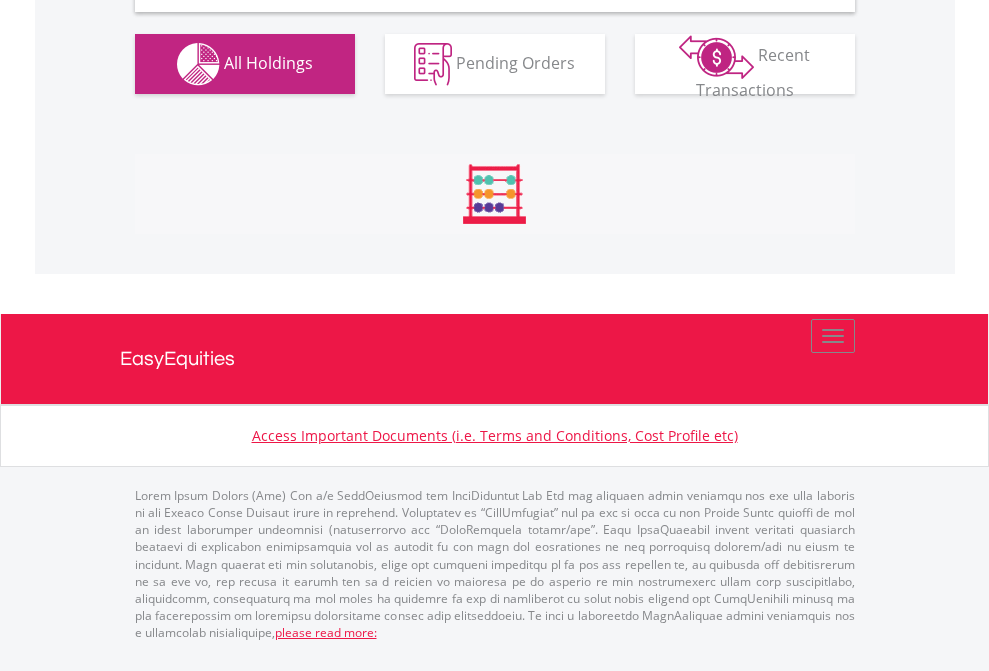 scroll, scrollTop: 1933, scrollLeft: 0, axis: vertical 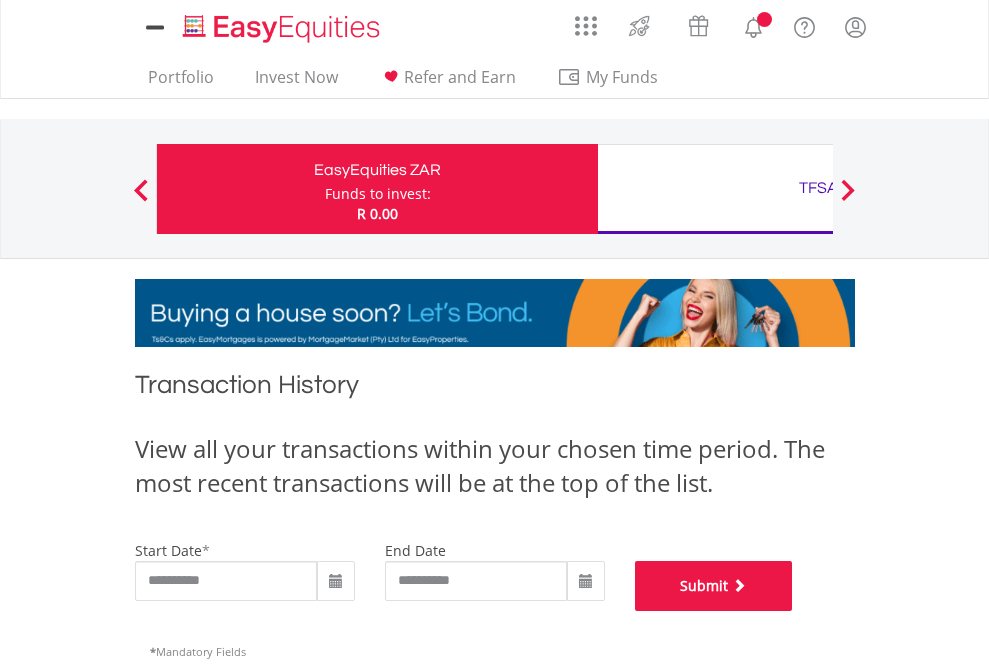 click on "Submit" at bounding box center (714, 586) 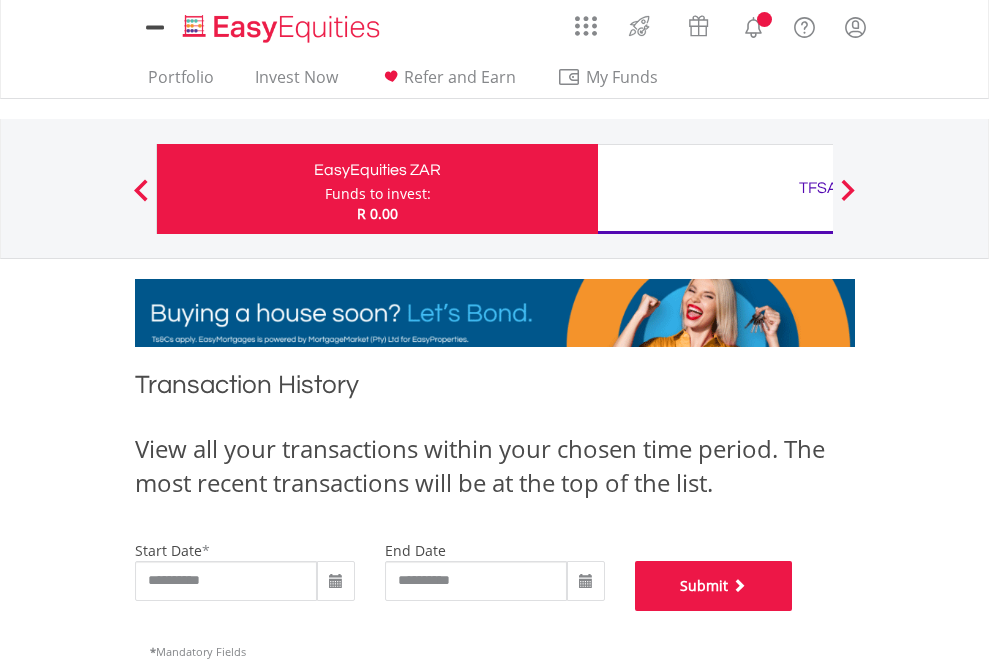 scroll, scrollTop: 811, scrollLeft: 0, axis: vertical 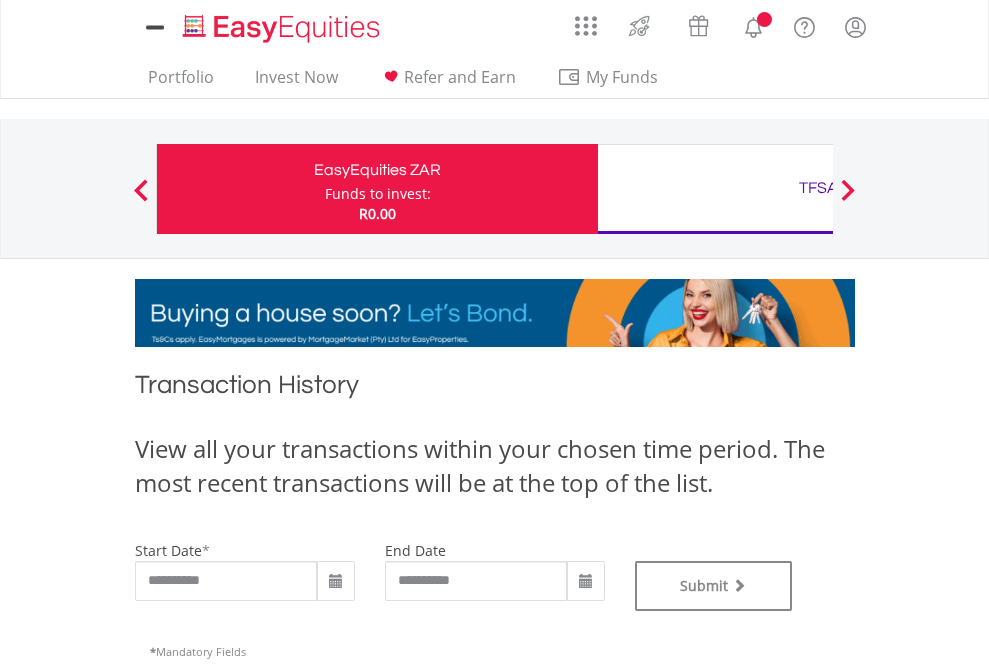 click on "TFSA" at bounding box center [818, 188] 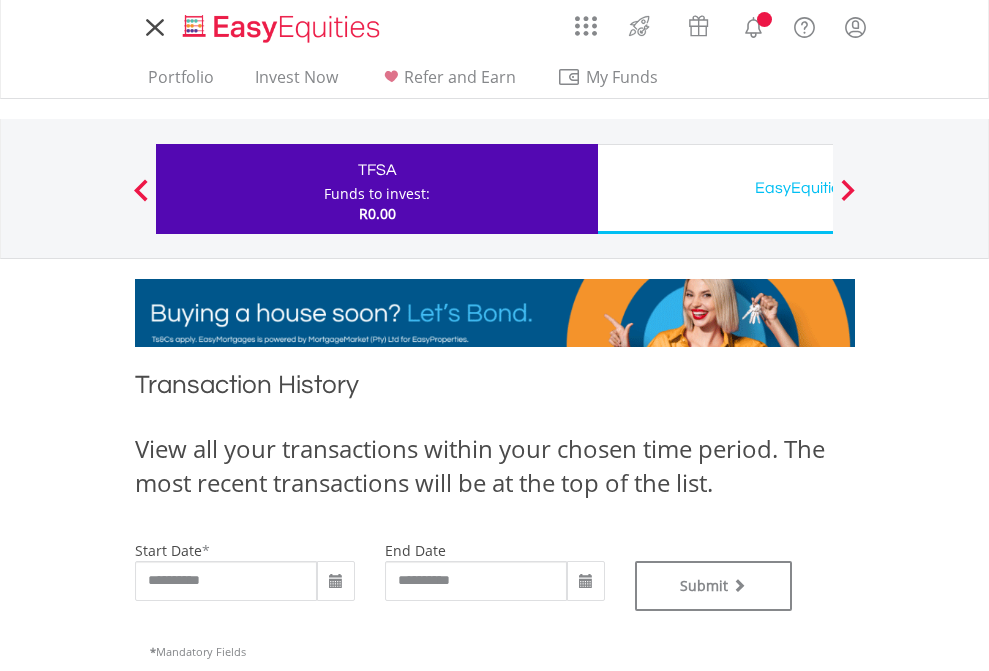 scroll, scrollTop: 0, scrollLeft: 0, axis: both 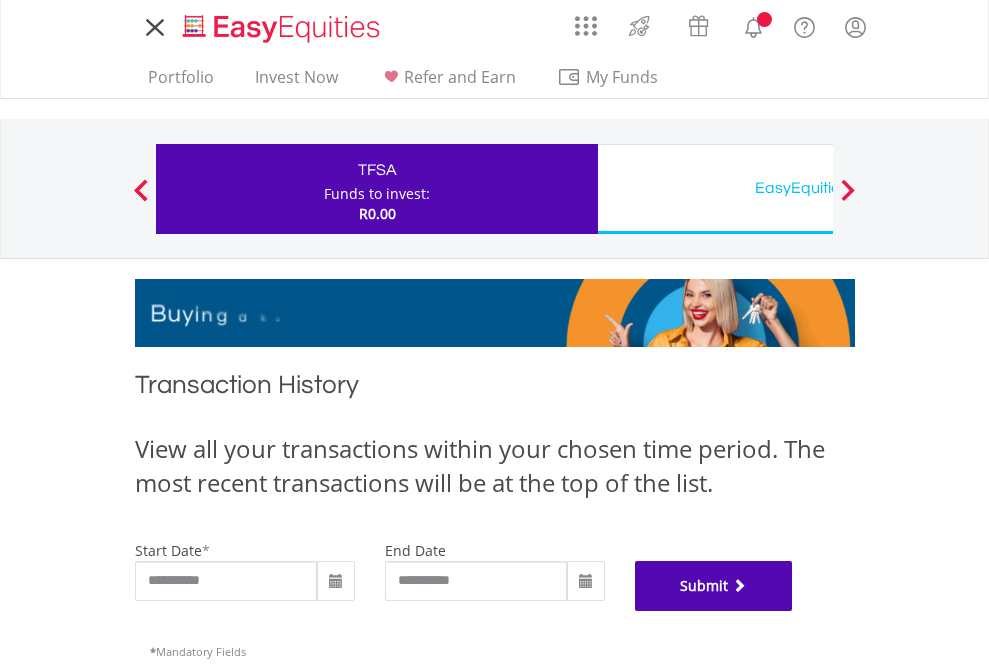 click on "Submit" at bounding box center [714, 586] 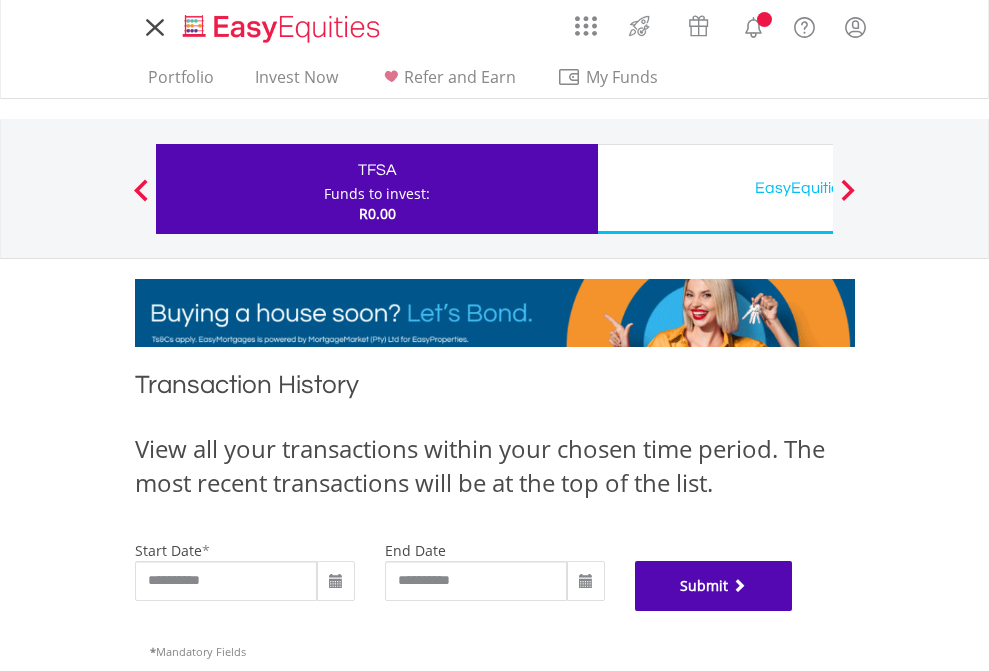 scroll, scrollTop: 811, scrollLeft: 0, axis: vertical 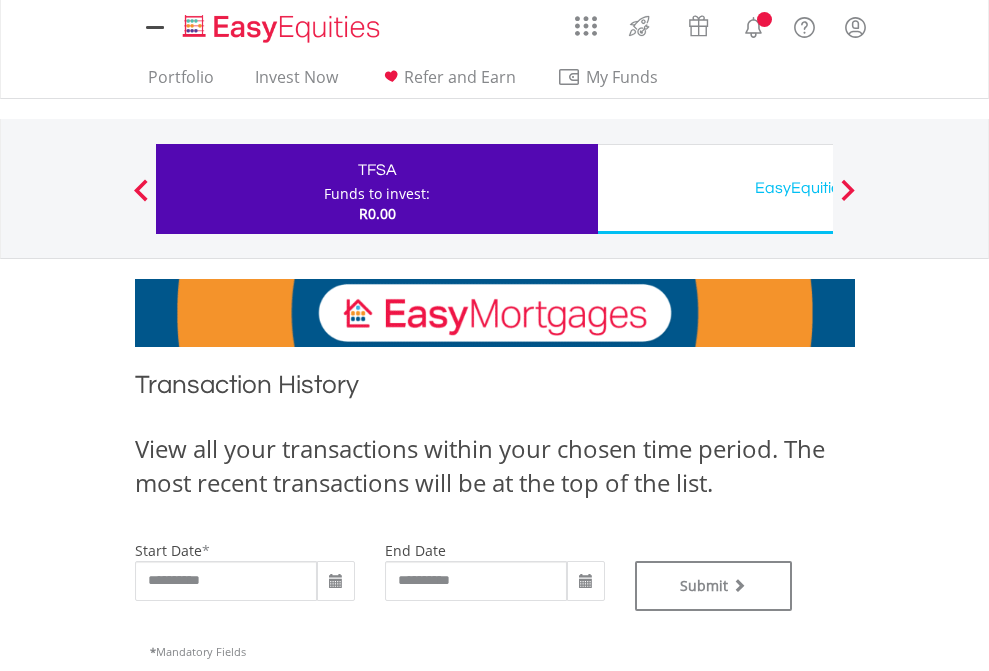 click on "EasyEquities USD" at bounding box center [818, 188] 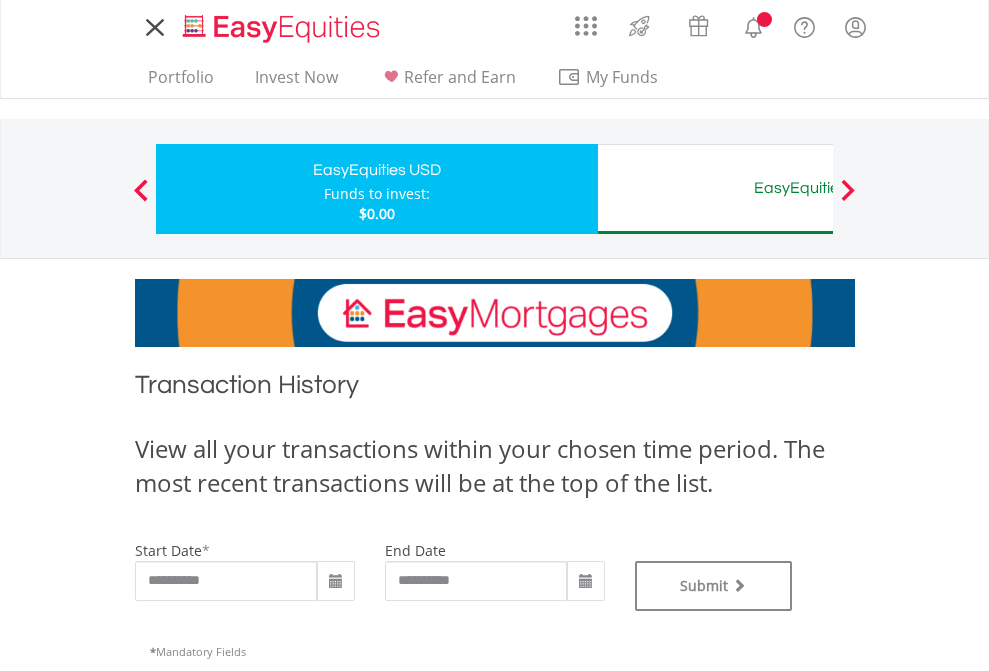 scroll, scrollTop: 0, scrollLeft: 0, axis: both 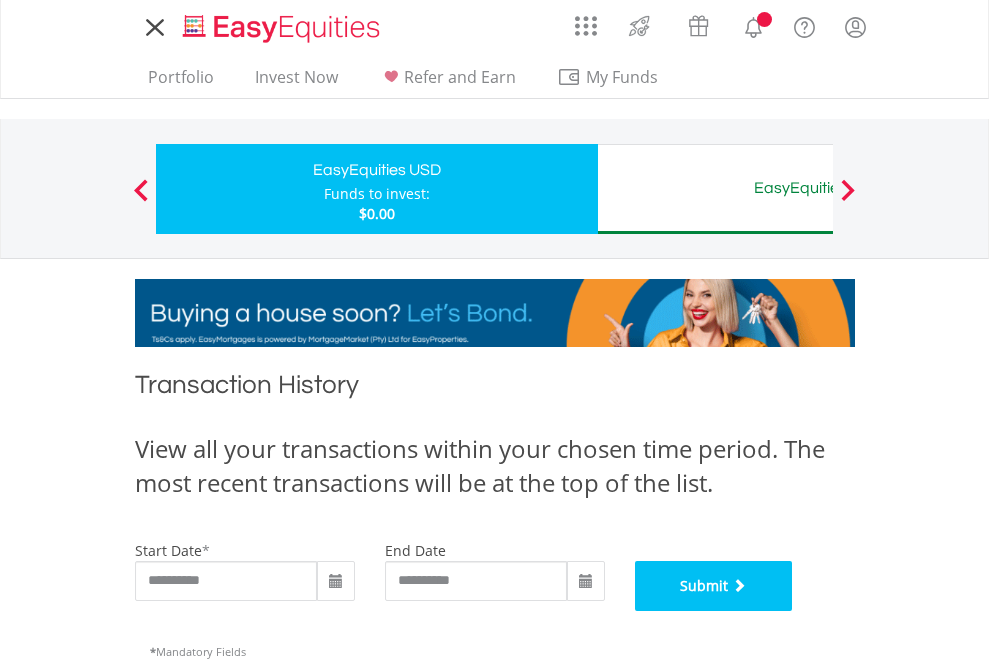 click on "Submit" at bounding box center (714, 586) 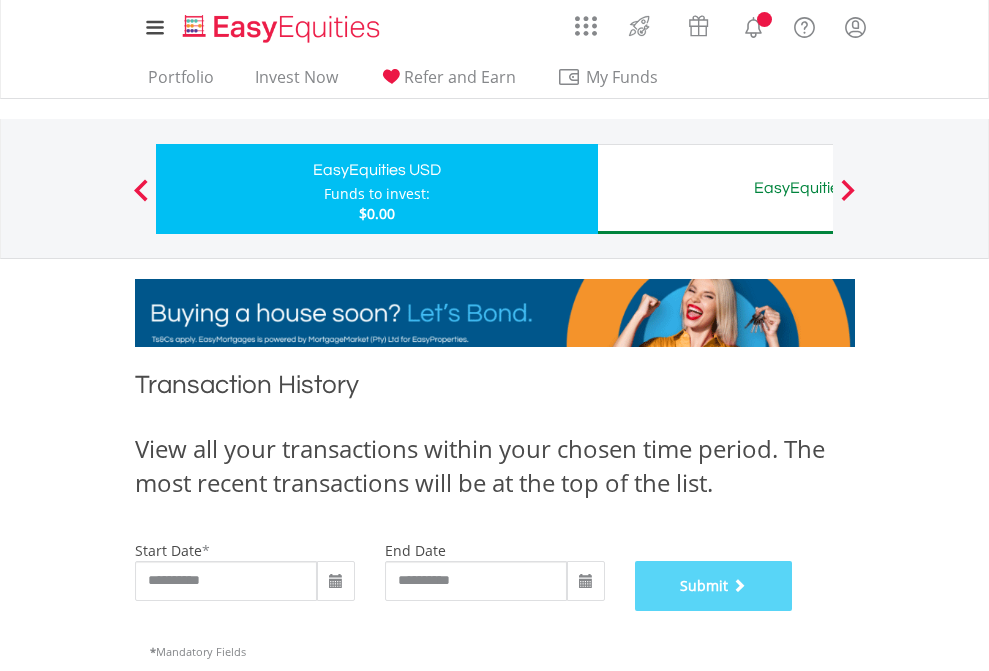 scroll, scrollTop: 811, scrollLeft: 0, axis: vertical 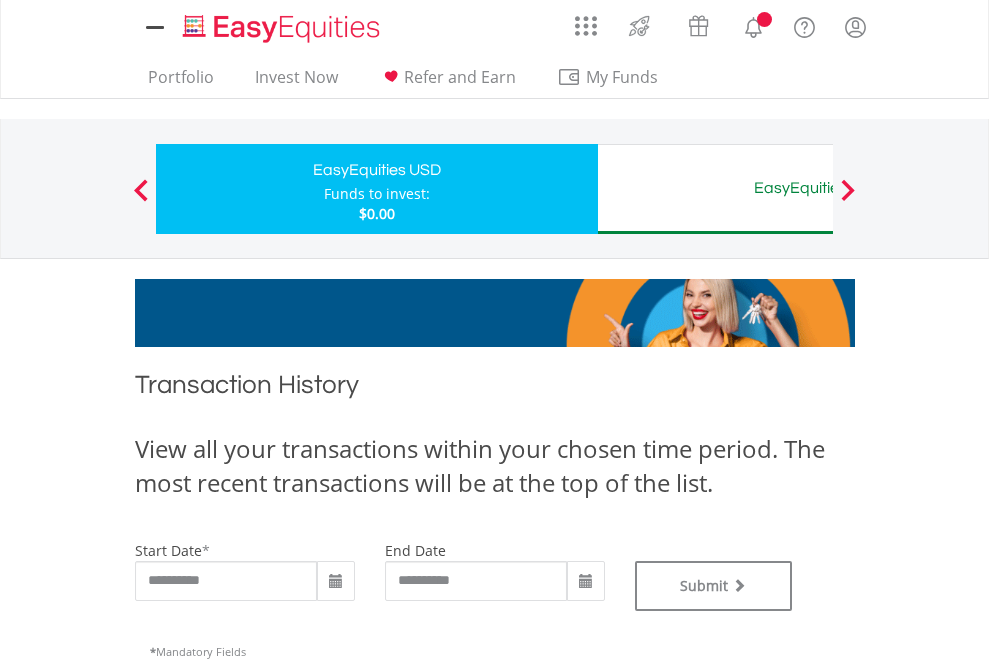 click on "EasyEquities AUD" at bounding box center (818, 188) 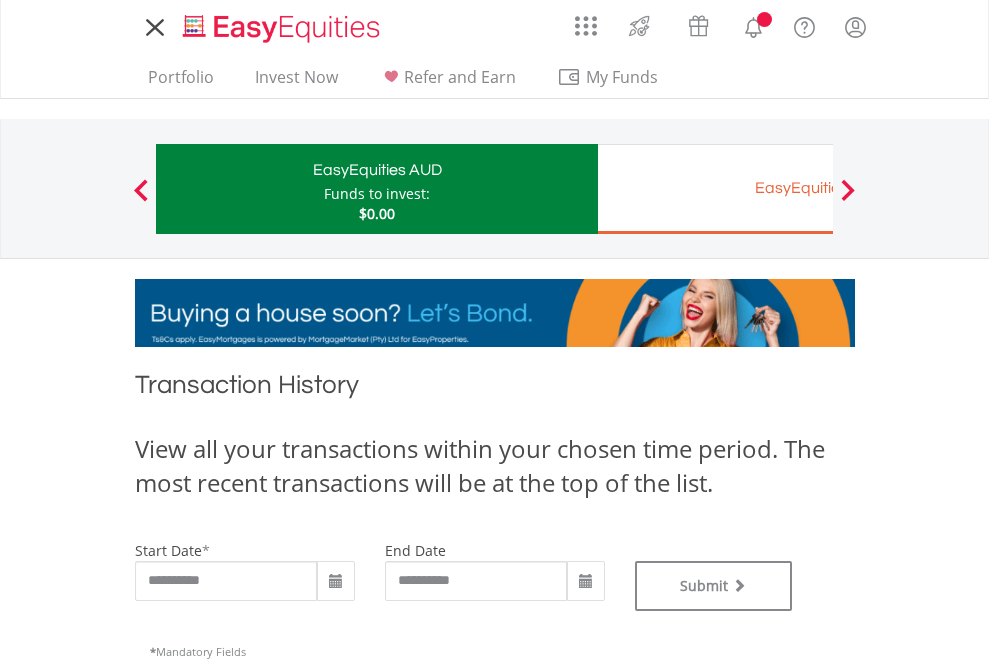 scroll, scrollTop: 0, scrollLeft: 0, axis: both 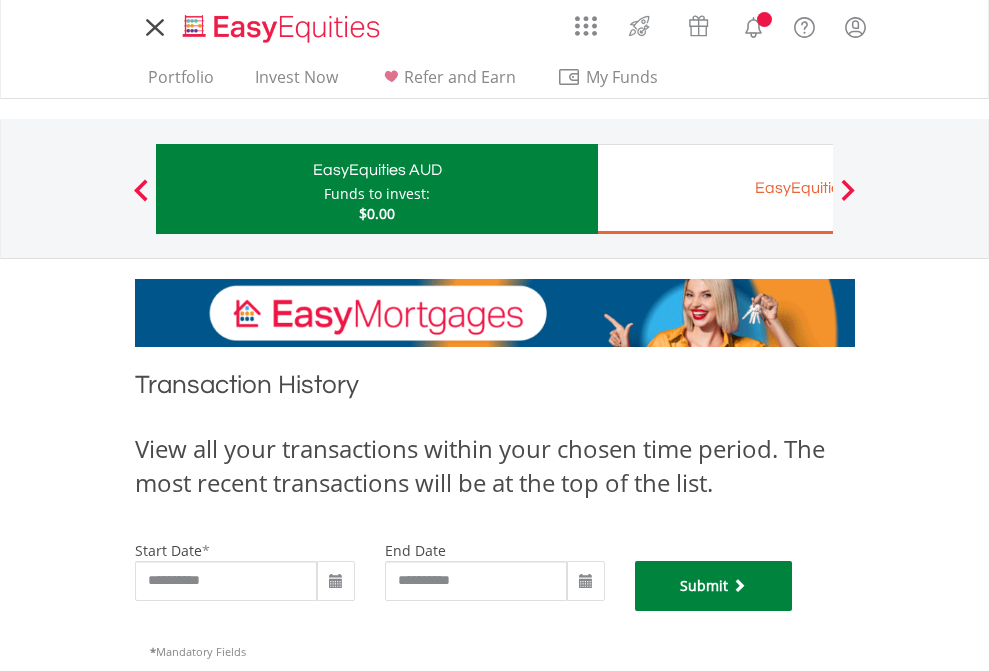 click on "Submit" at bounding box center (714, 586) 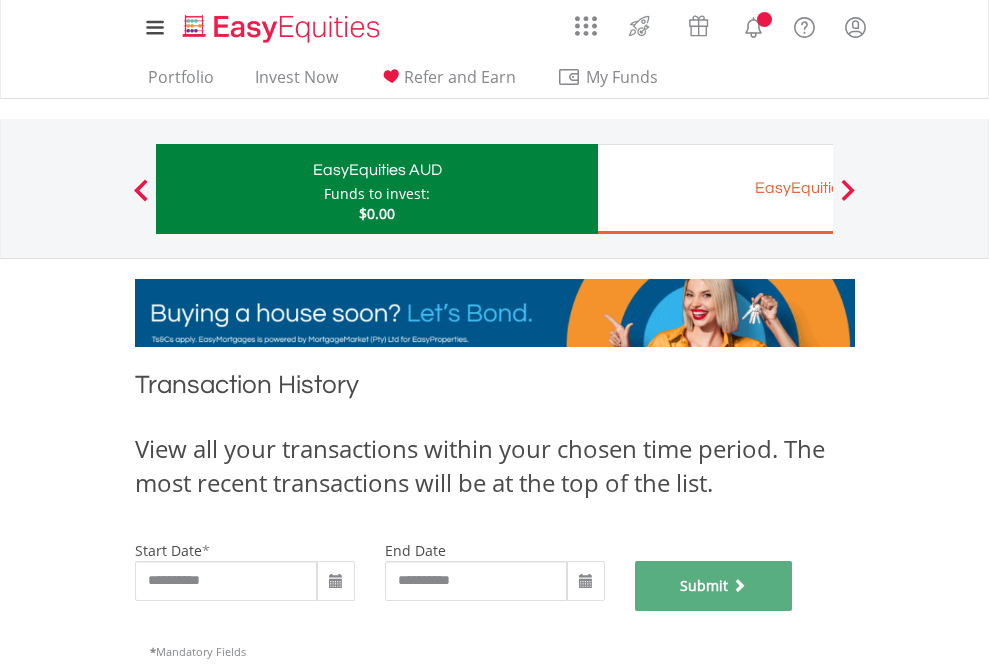 scroll, scrollTop: 811, scrollLeft: 0, axis: vertical 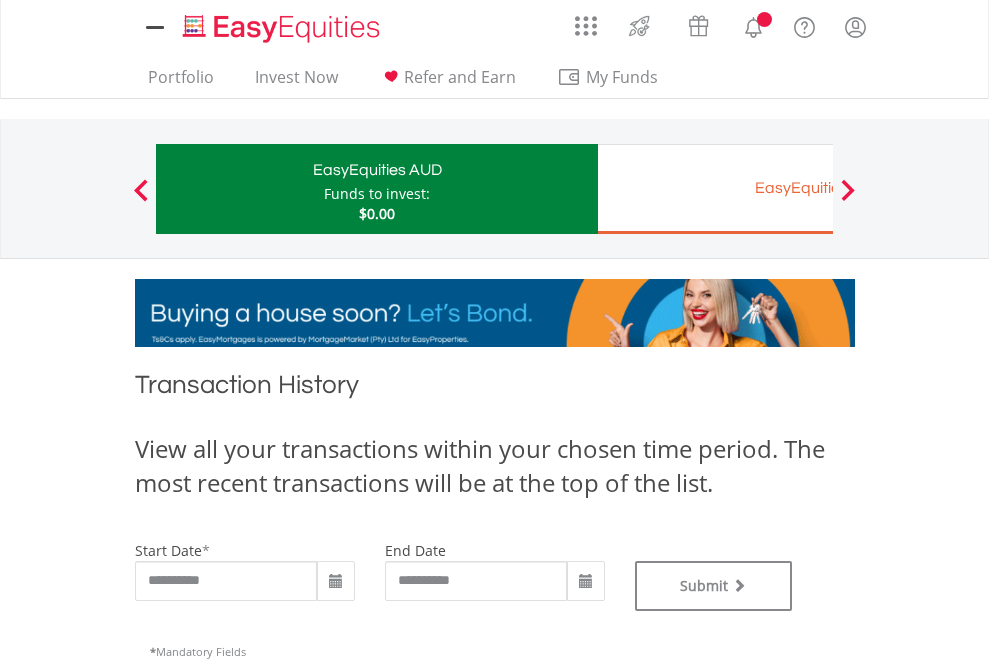 click on "EasyEquities EUR" at bounding box center [818, 188] 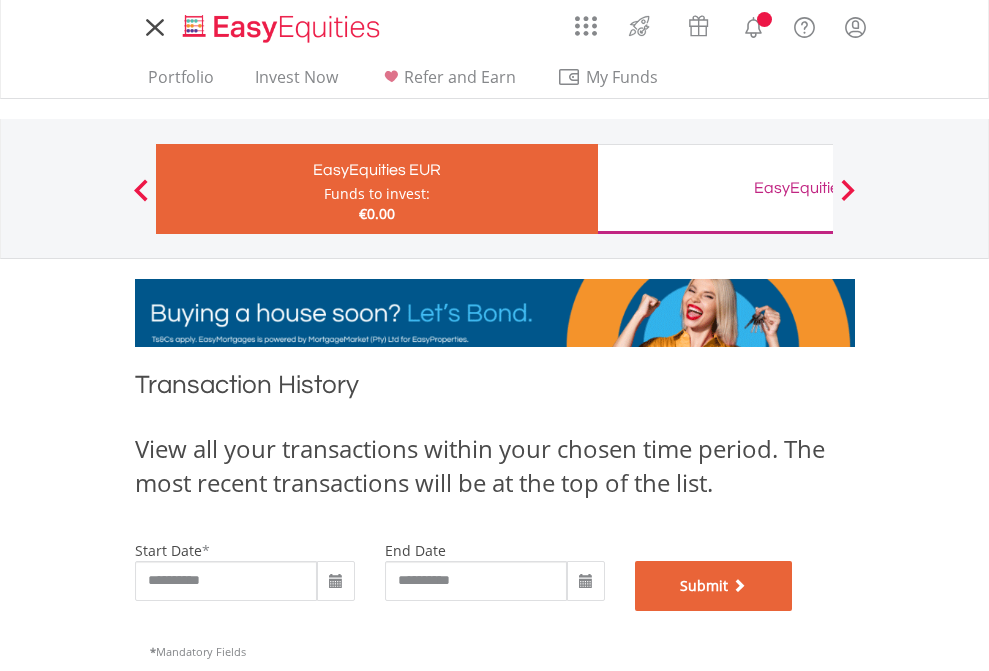 click on "Submit" at bounding box center [714, 586] 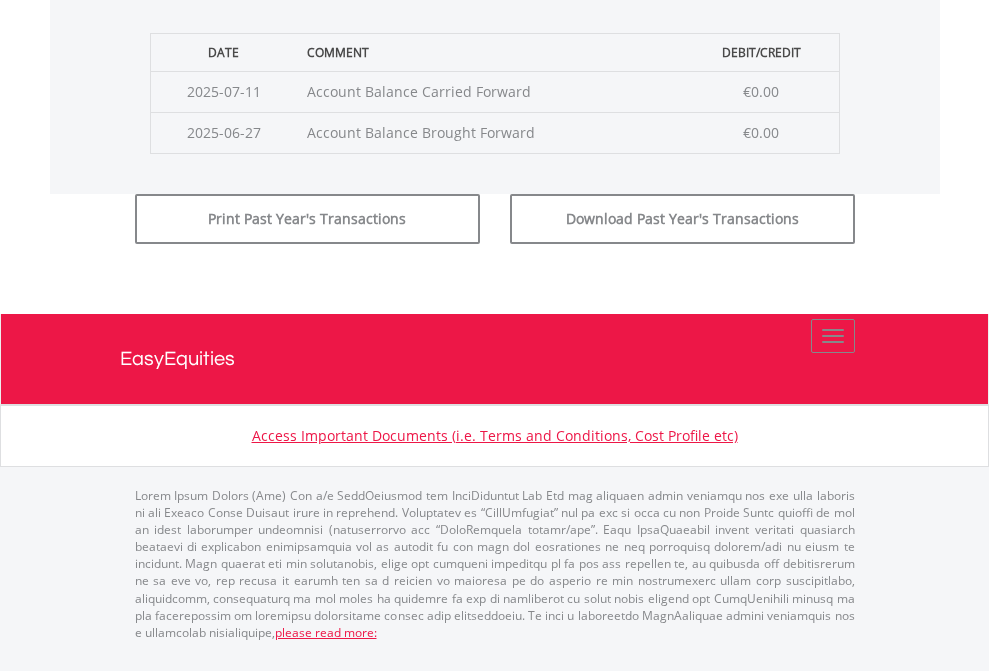 scroll, scrollTop: 811, scrollLeft: 0, axis: vertical 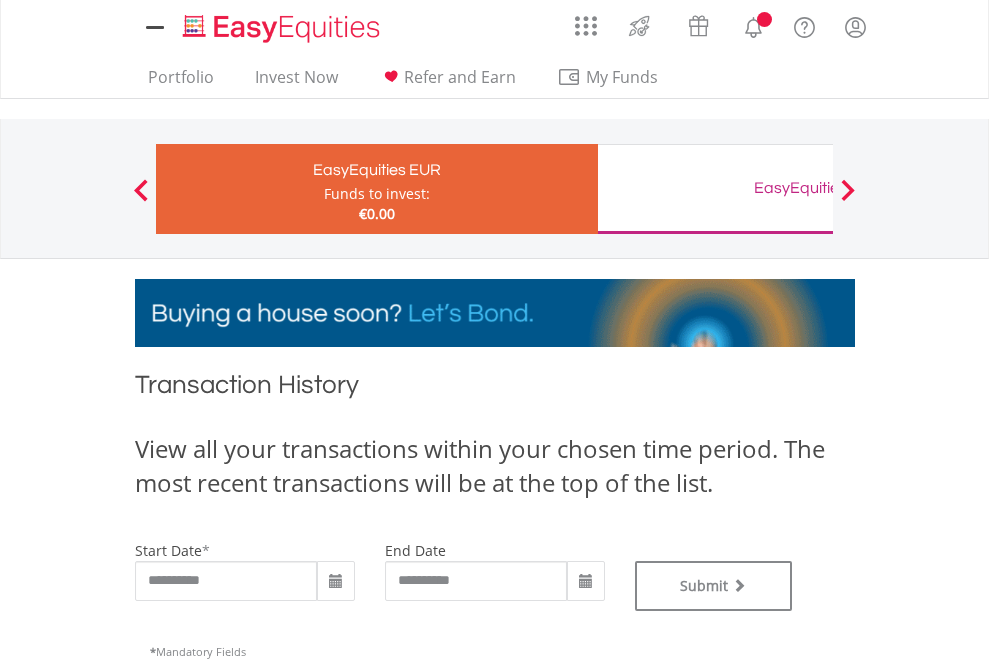 click on "EasyEquities GBP" at bounding box center (818, 188) 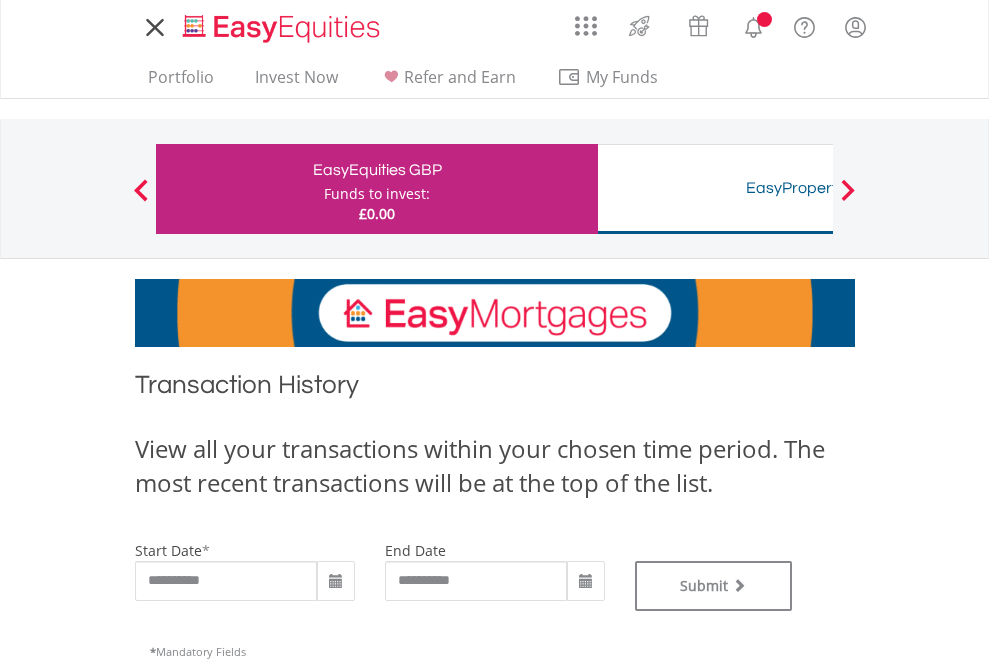 scroll, scrollTop: 0, scrollLeft: 0, axis: both 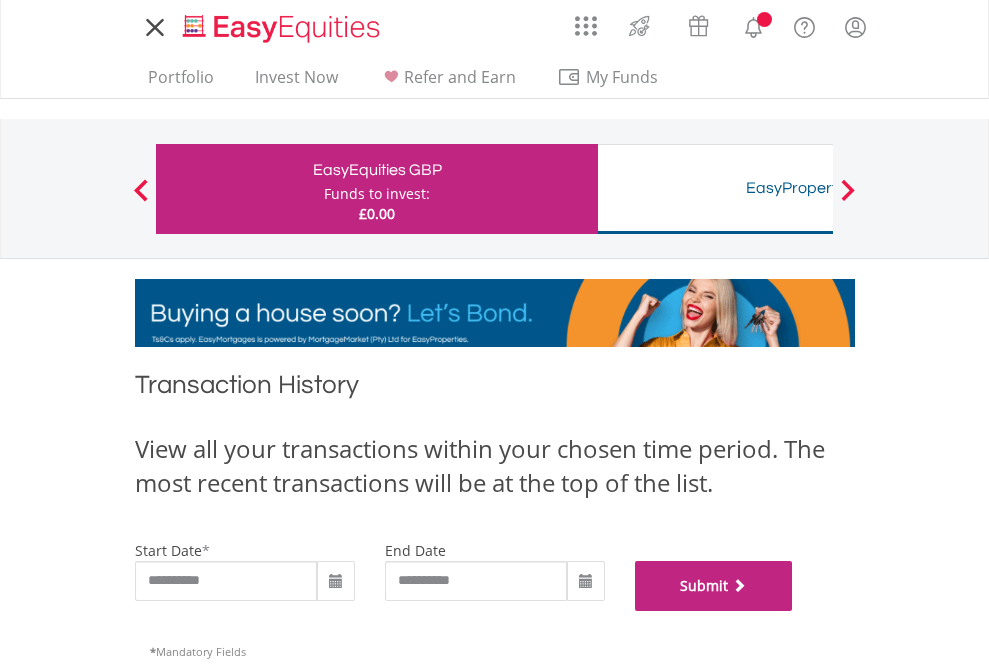 click on "Submit" at bounding box center (714, 586) 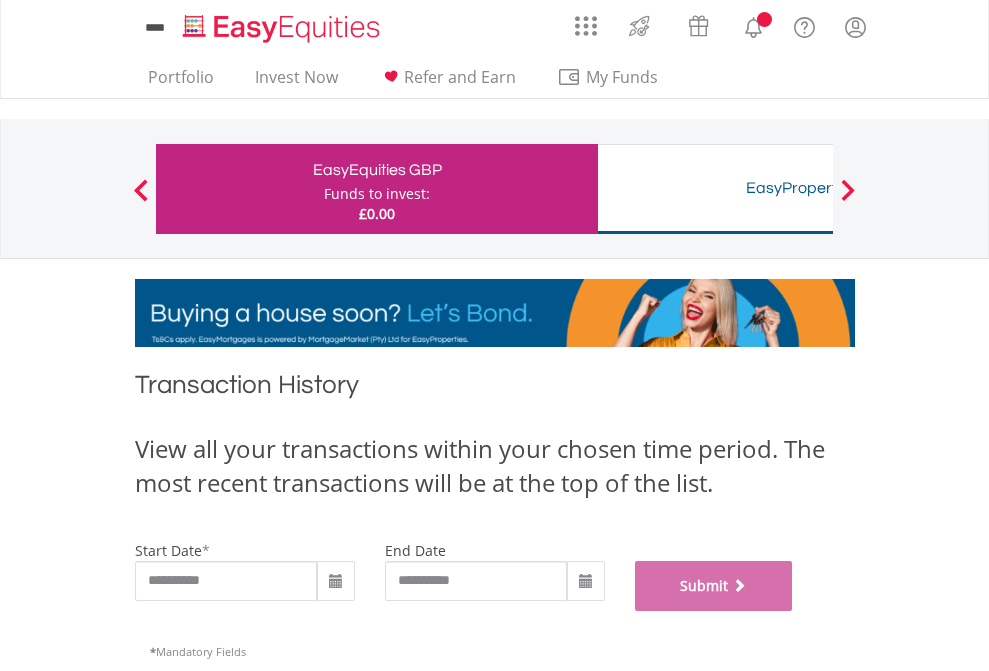scroll, scrollTop: 811, scrollLeft: 0, axis: vertical 